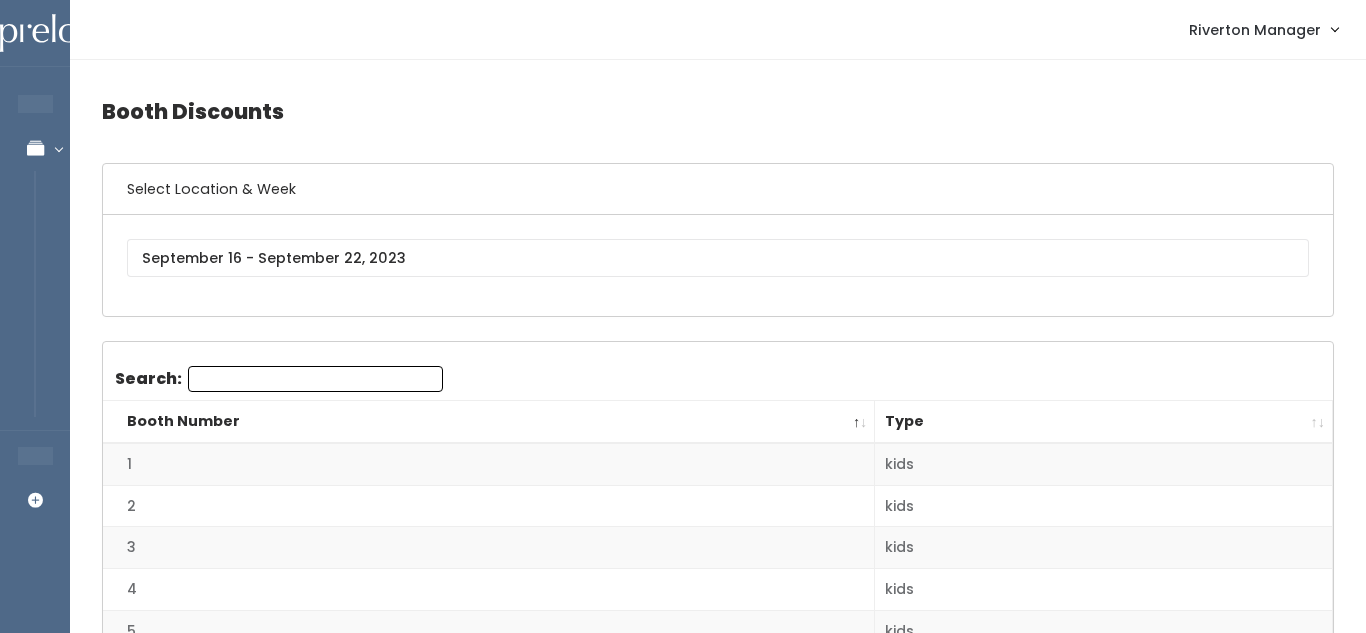 scroll, scrollTop: 0, scrollLeft: 0, axis: both 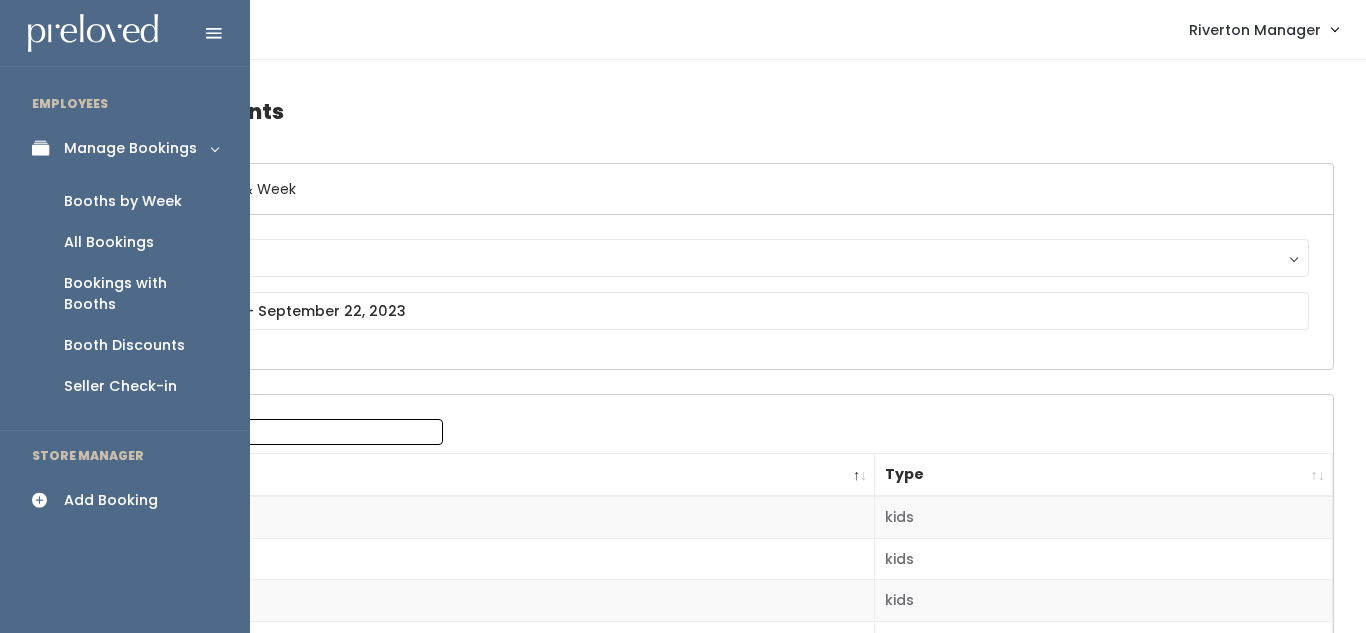 click on "Booths by Week" at bounding box center (123, 201) 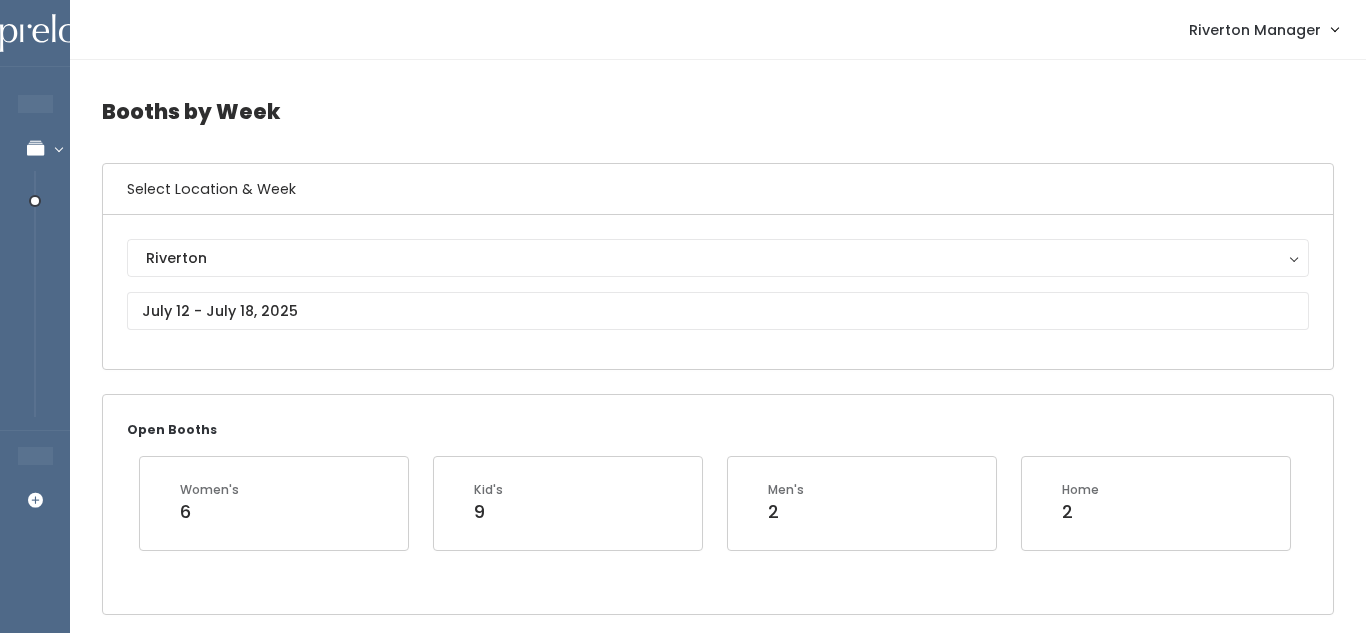 scroll, scrollTop: 0, scrollLeft: 0, axis: both 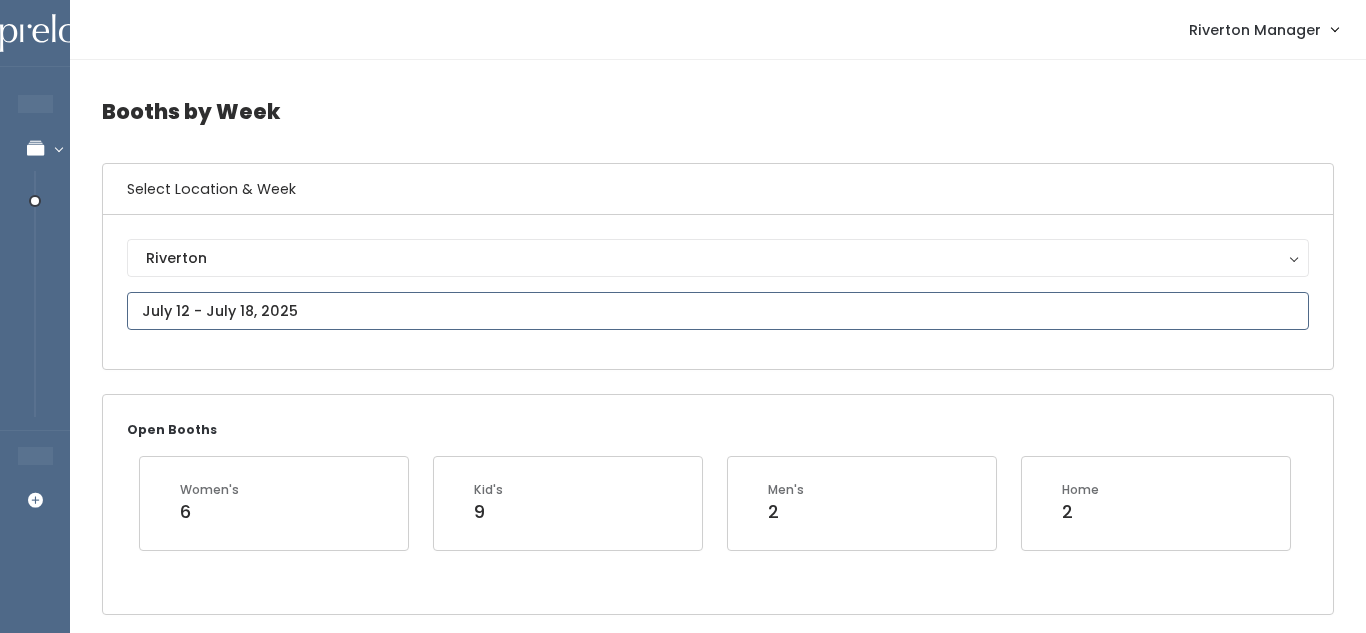 click at bounding box center (718, 311) 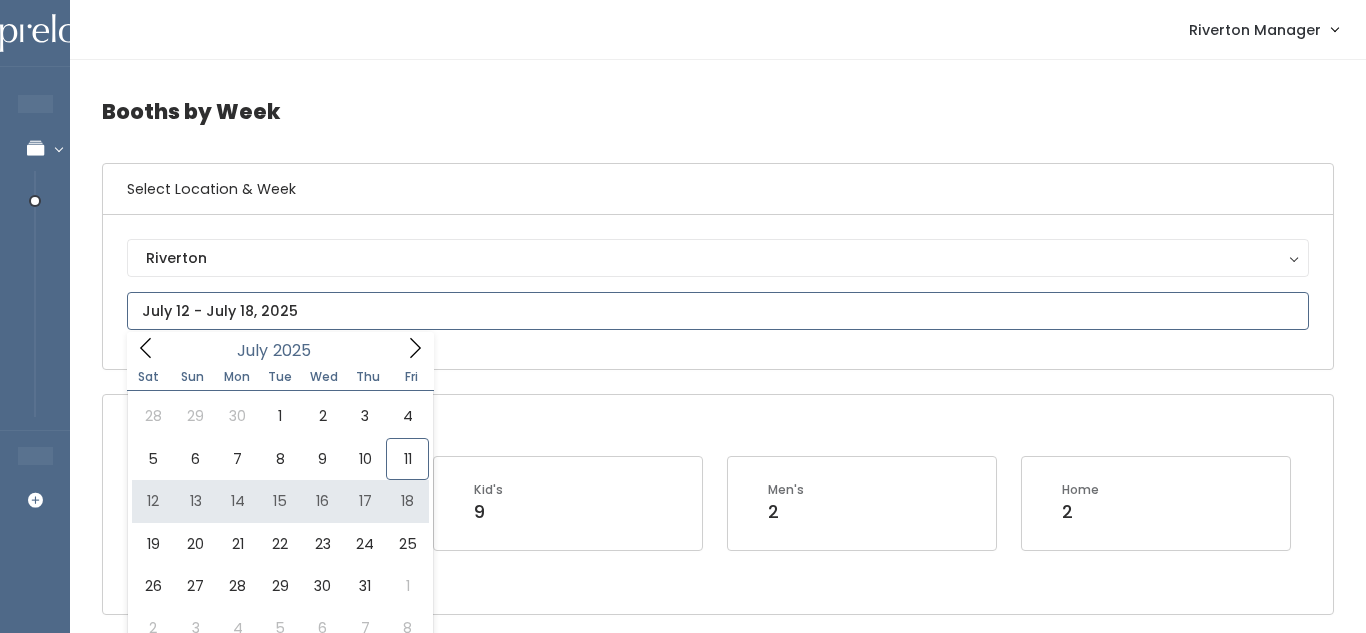 type on "[MONTH] [NUMBER] to [MONTH] [NUMBER]" 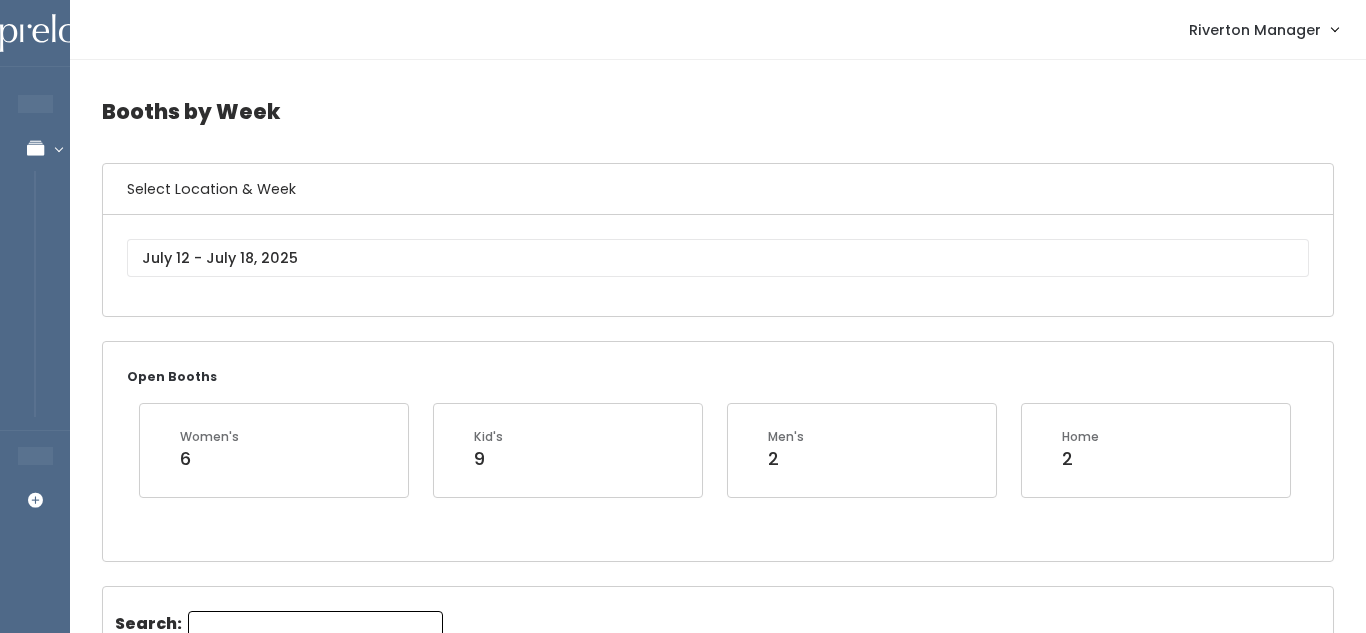 scroll, scrollTop: 0, scrollLeft: 0, axis: both 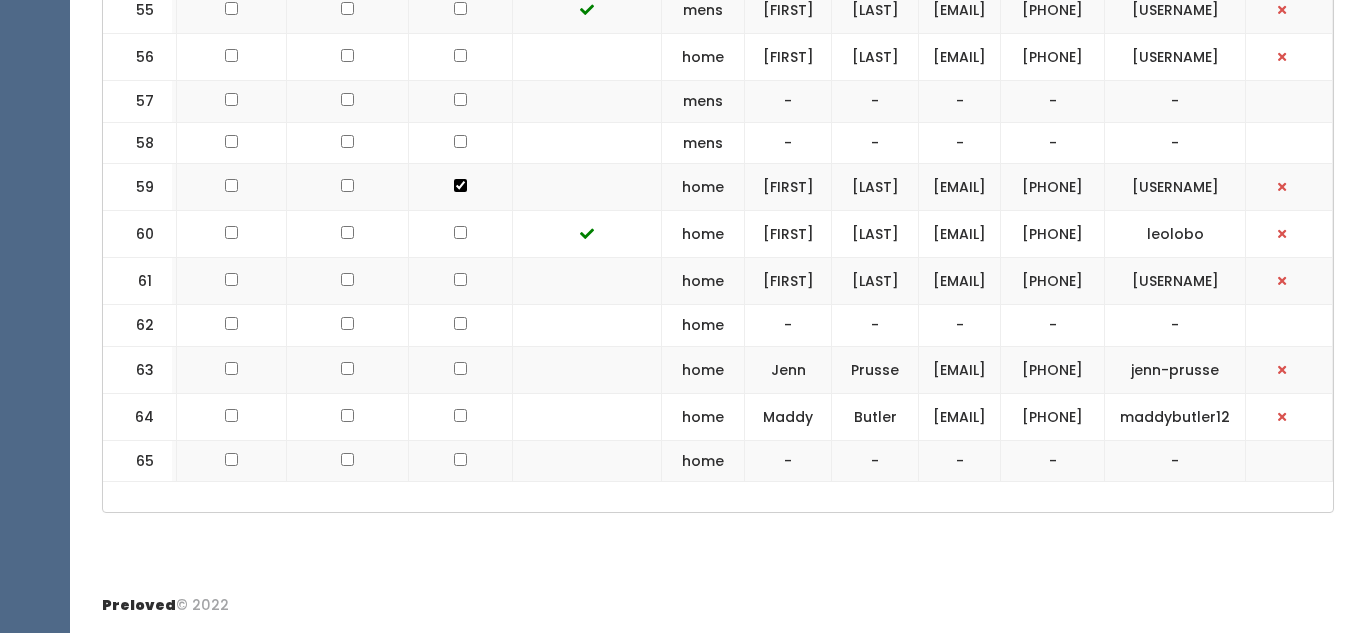 drag, startPoint x: 950, startPoint y: 224, endPoint x: 759, endPoint y: 202, distance: 192.26285 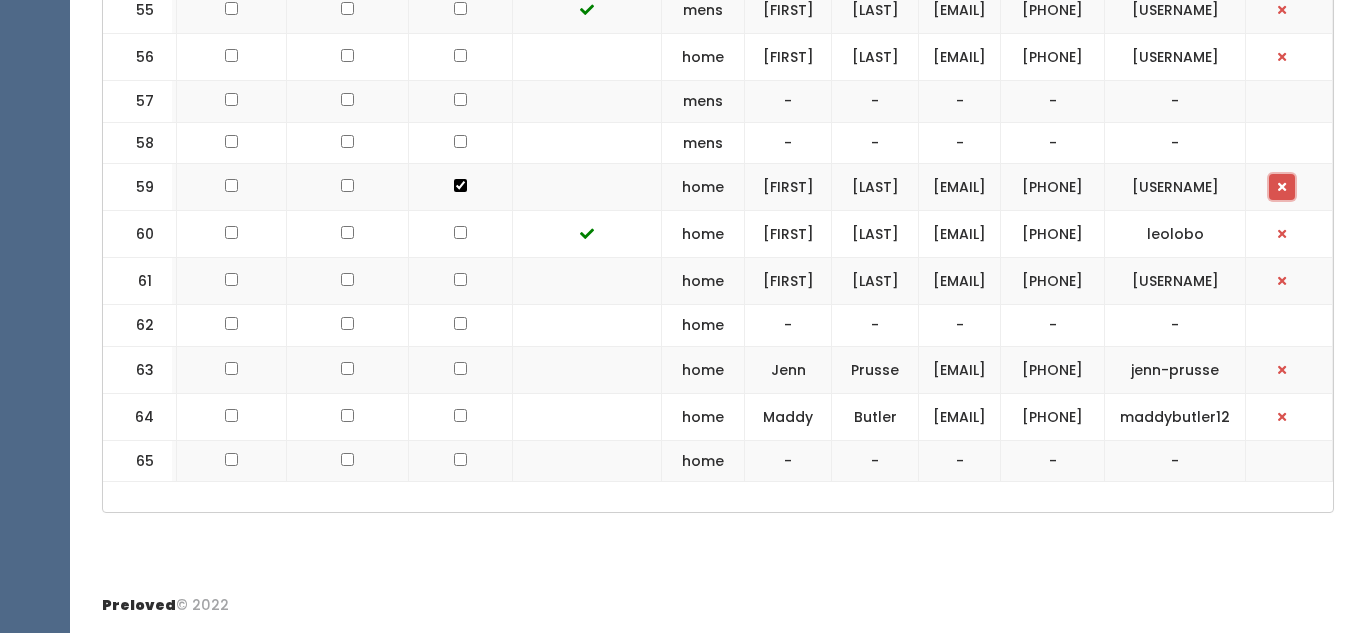 click at bounding box center (1282, 187) 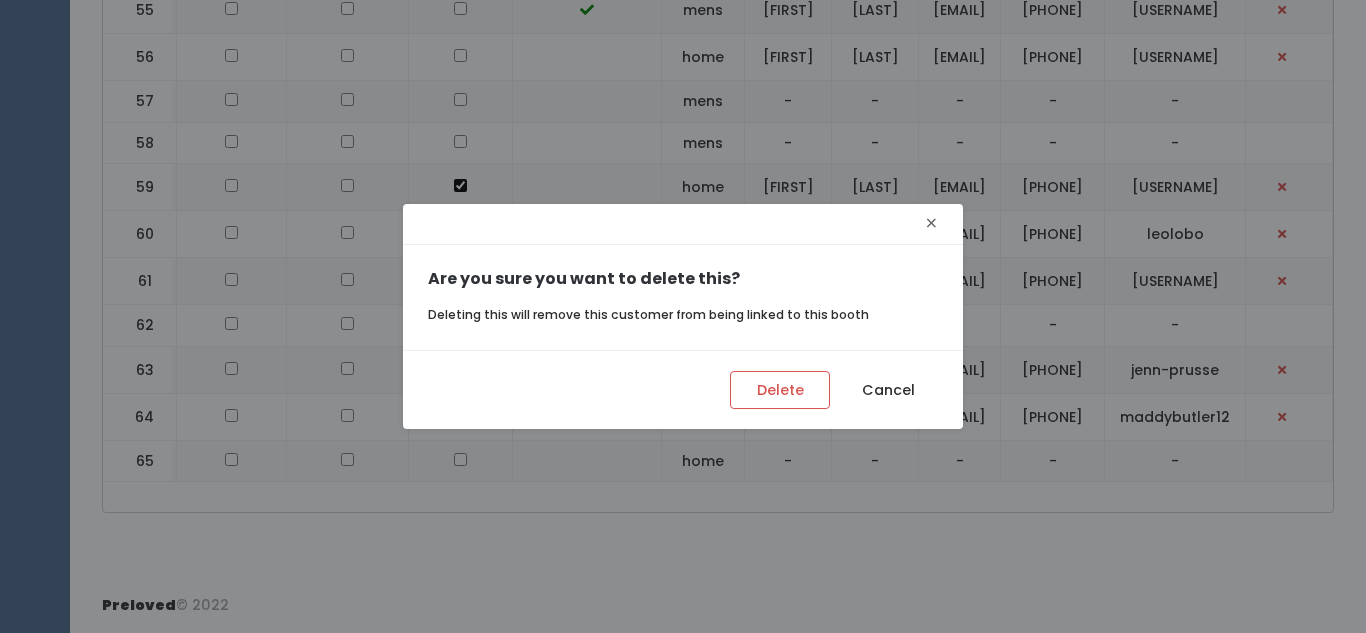 click on "×" at bounding box center [931, 223] 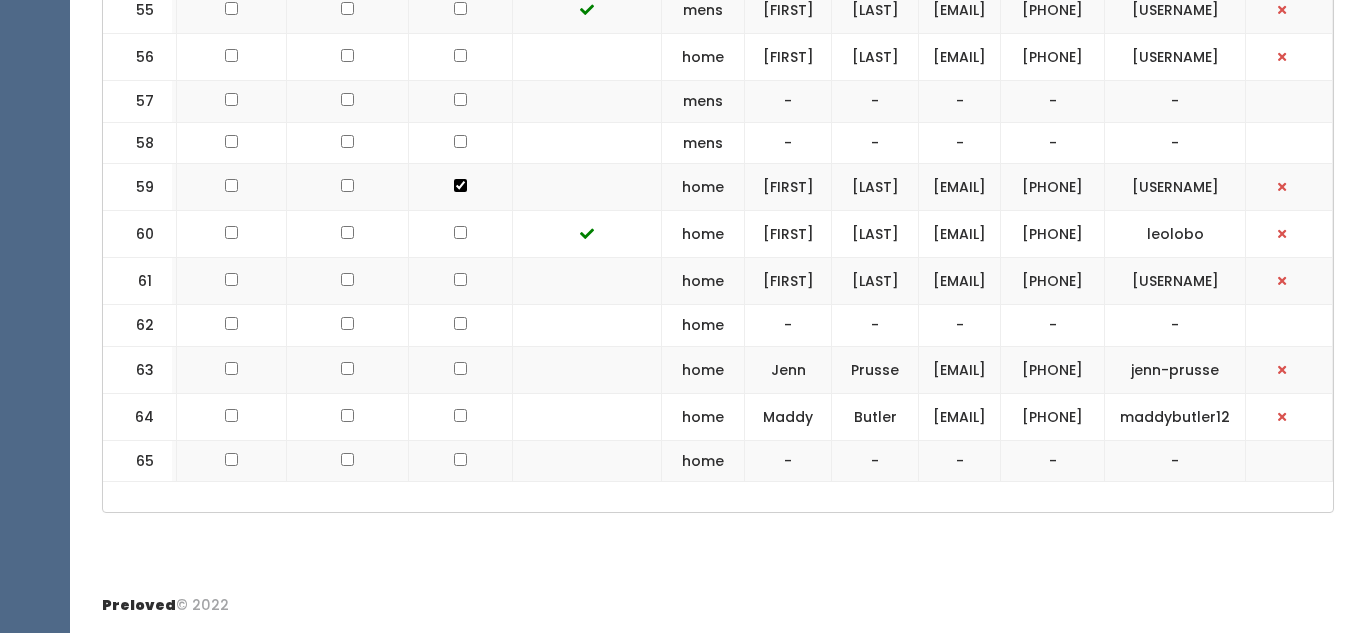 scroll, scrollTop: 3896, scrollLeft: 0, axis: vertical 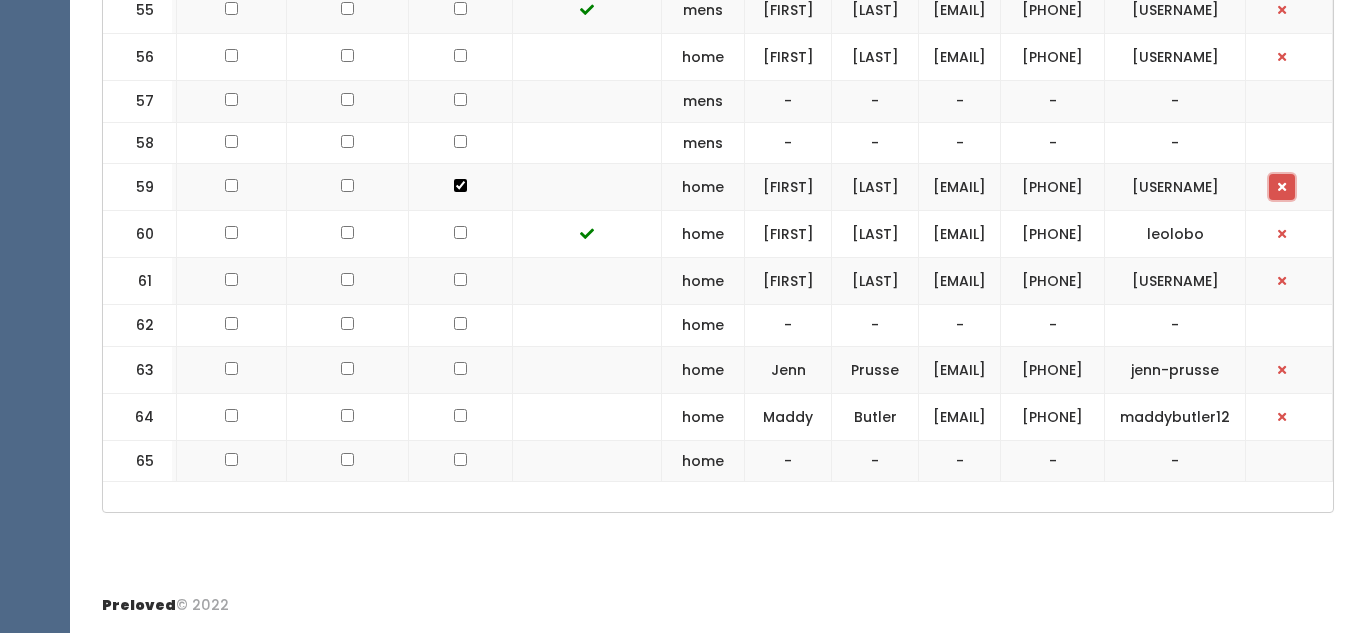 click at bounding box center [1282, 187] 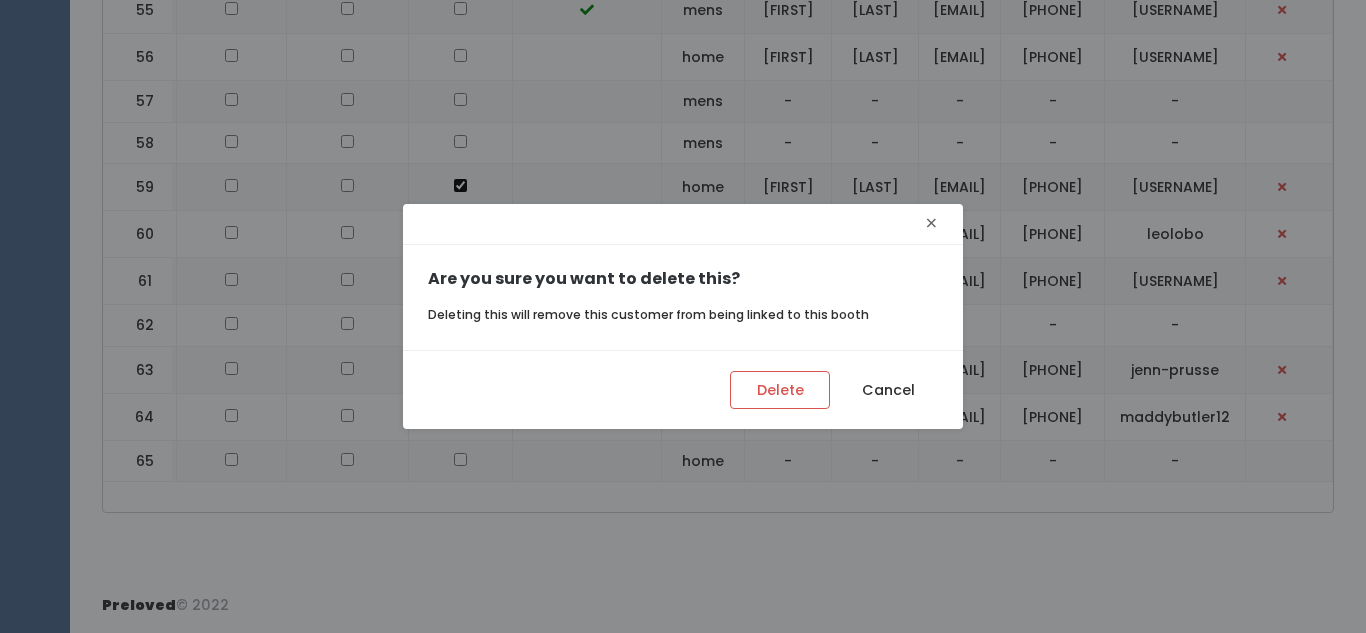 click on "×" at bounding box center [931, 223] 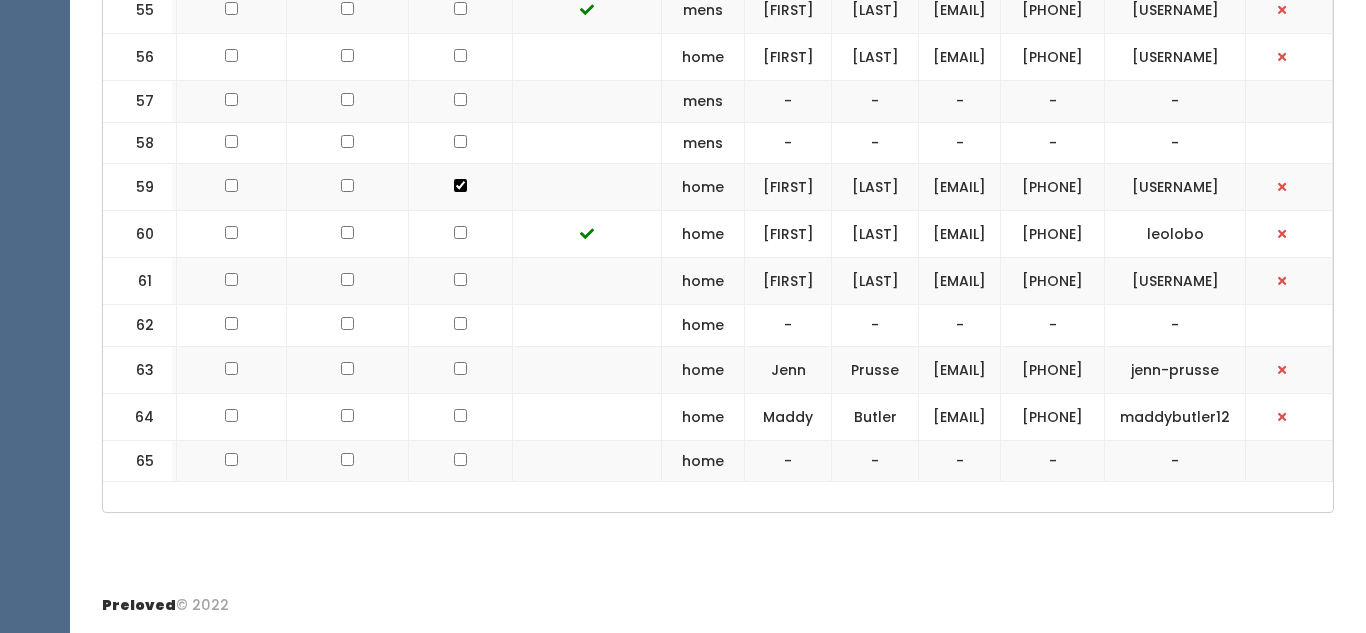scroll, scrollTop: 3592, scrollLeft: 0, axis: vertical 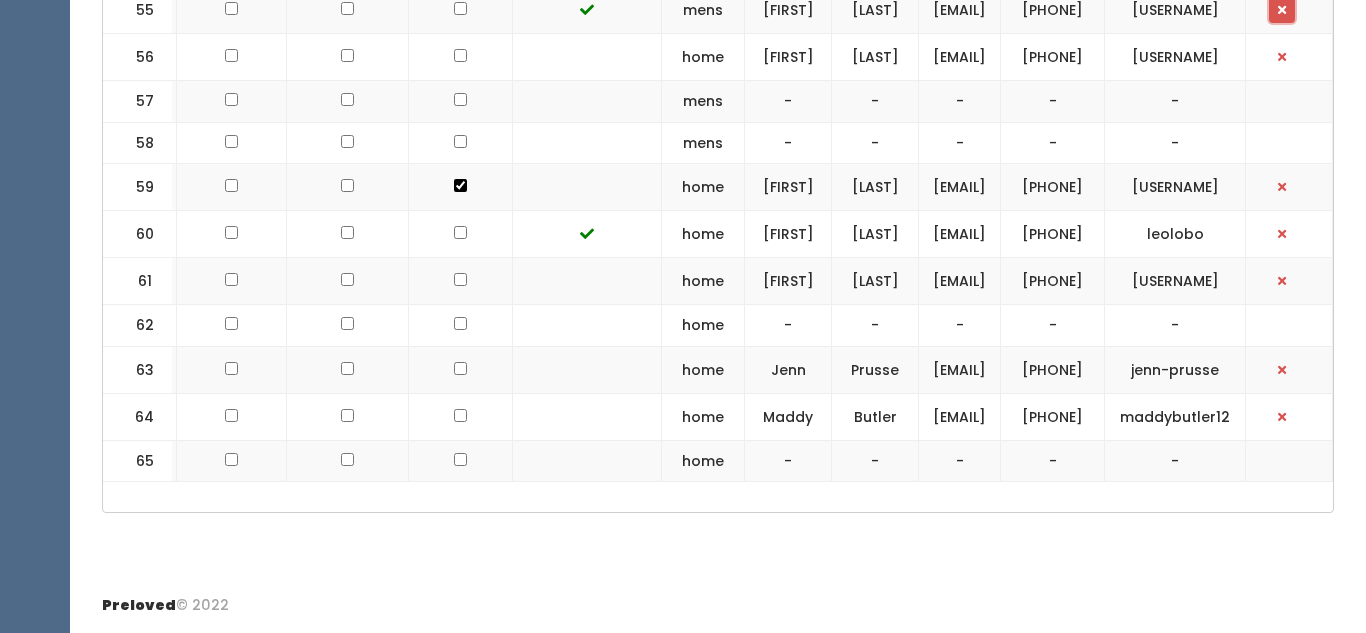 click at bounding box center [1282, 10] 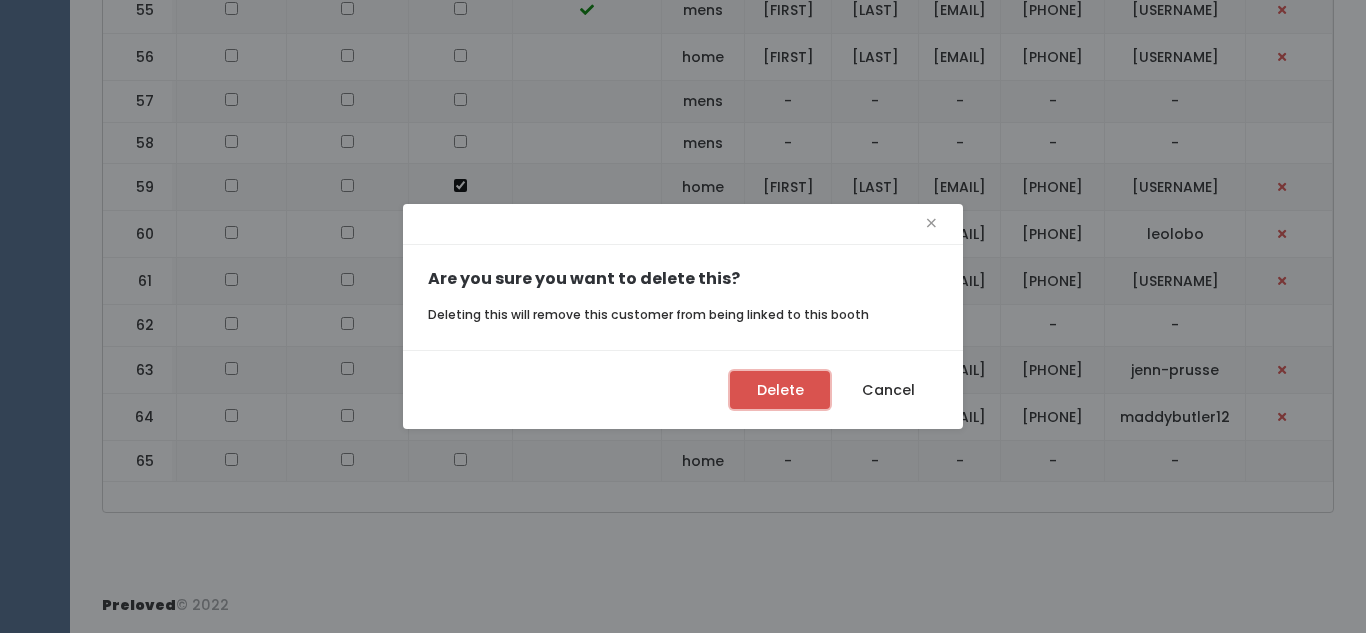 click on "Delete" at bounding box center [780, 390] 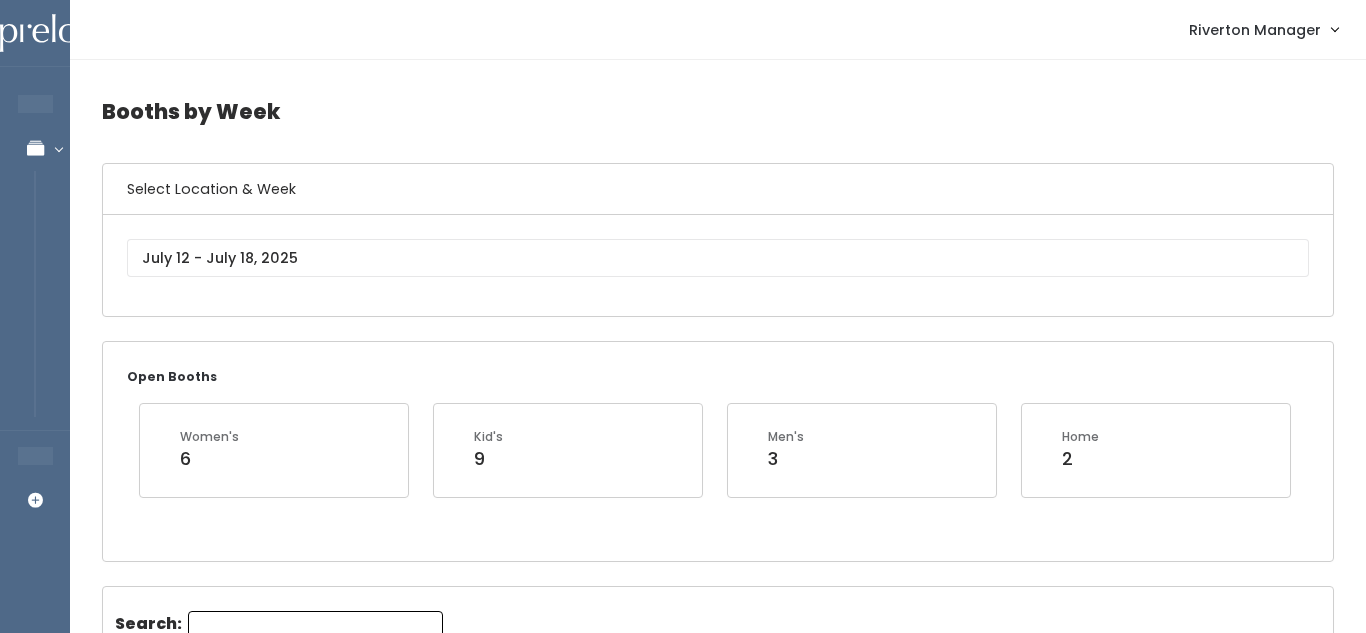 scroll, scrollTop: 3592, scrollLeft: 0, axis: vertical 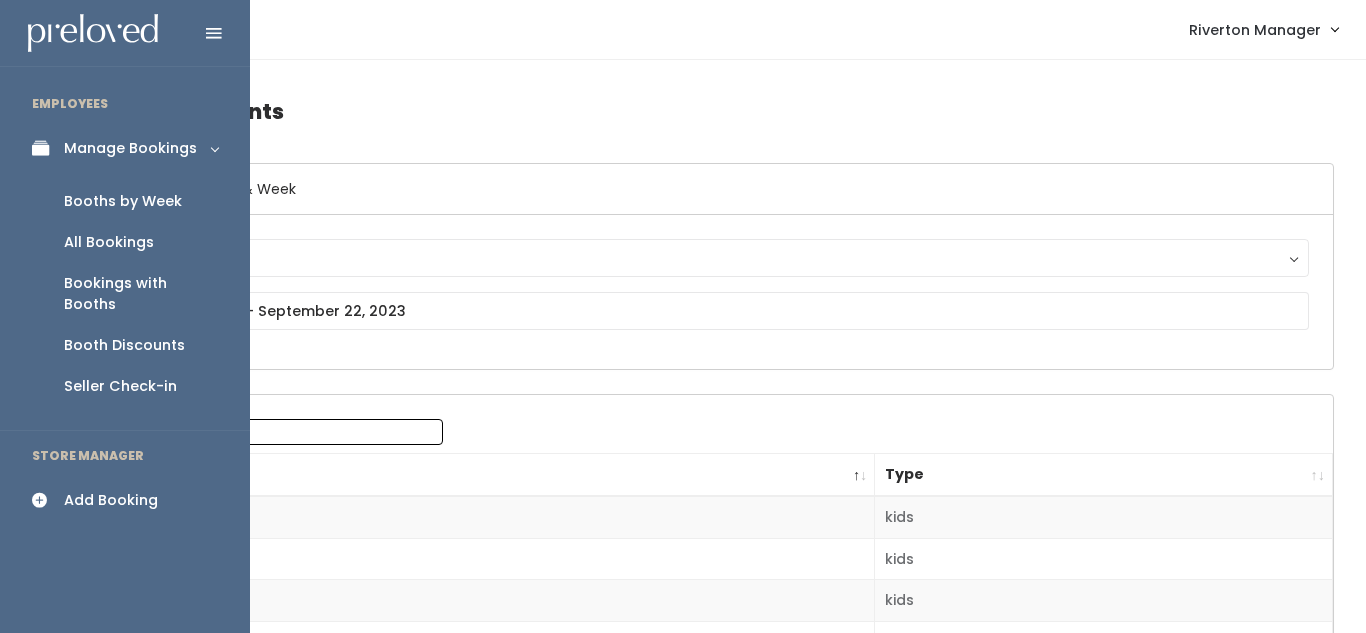 click on "Add Booking" at bounding box center [111, 500] 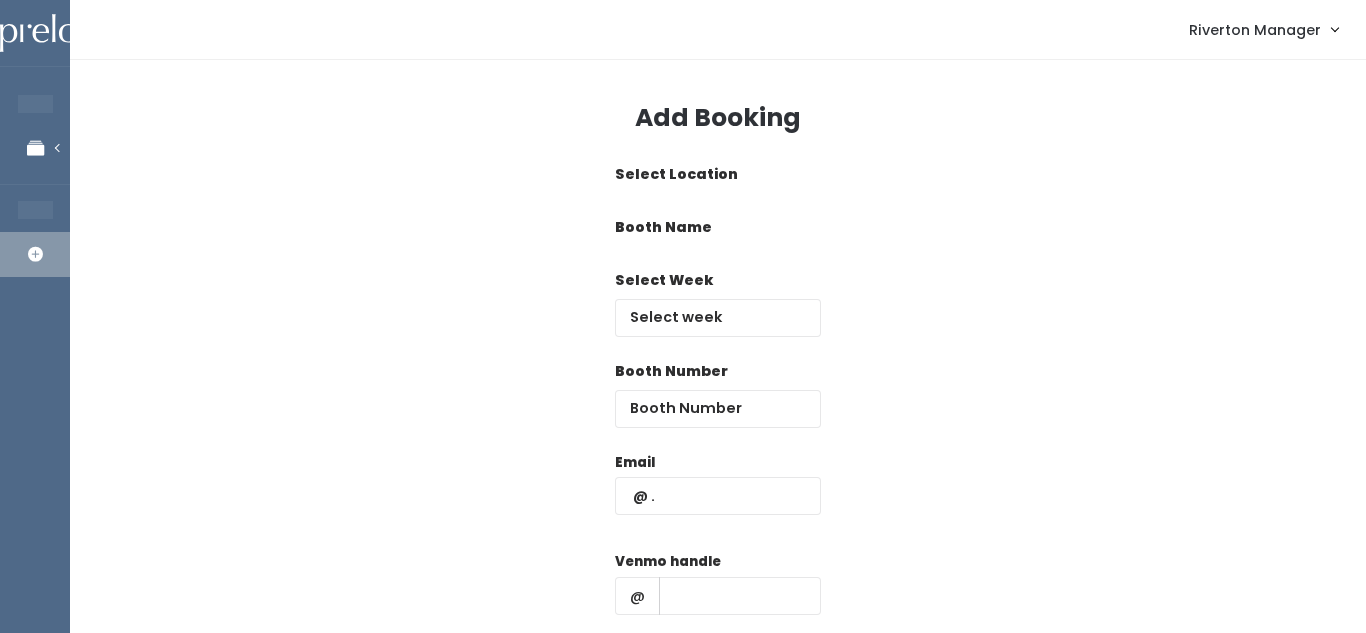 scroll, scrollTop: 0, scrollLeft: 0, axis: both 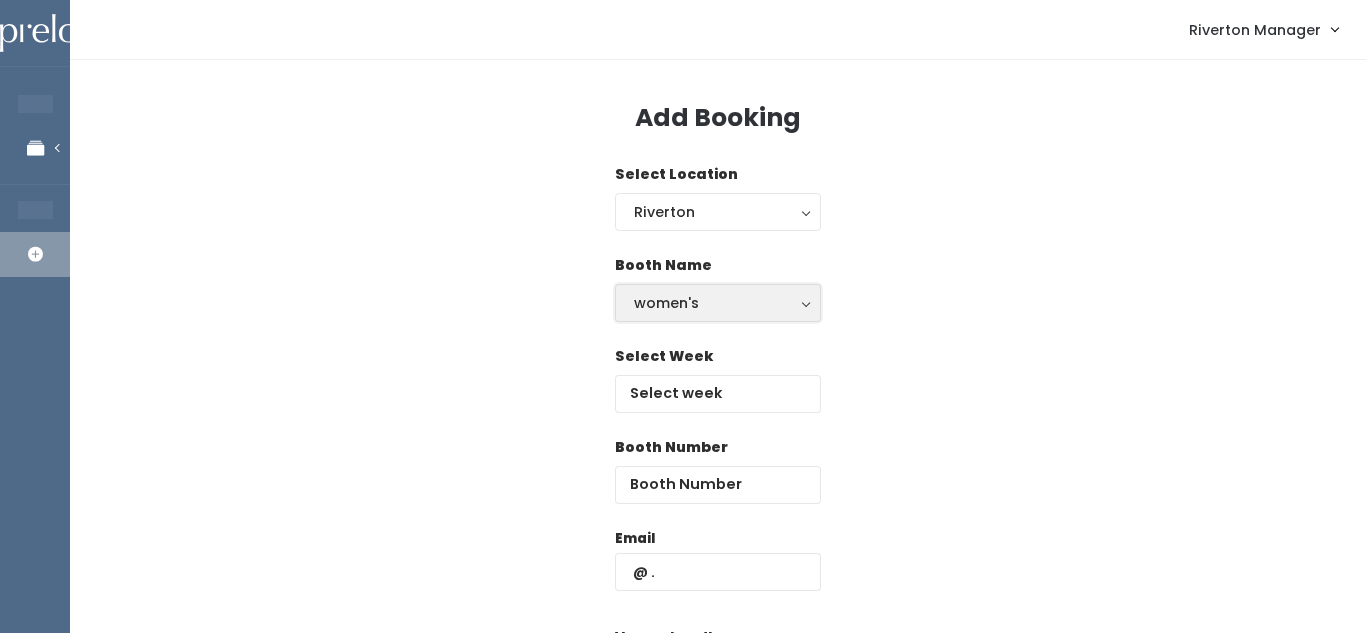 click on "women's" at bounding box center (718, 303) 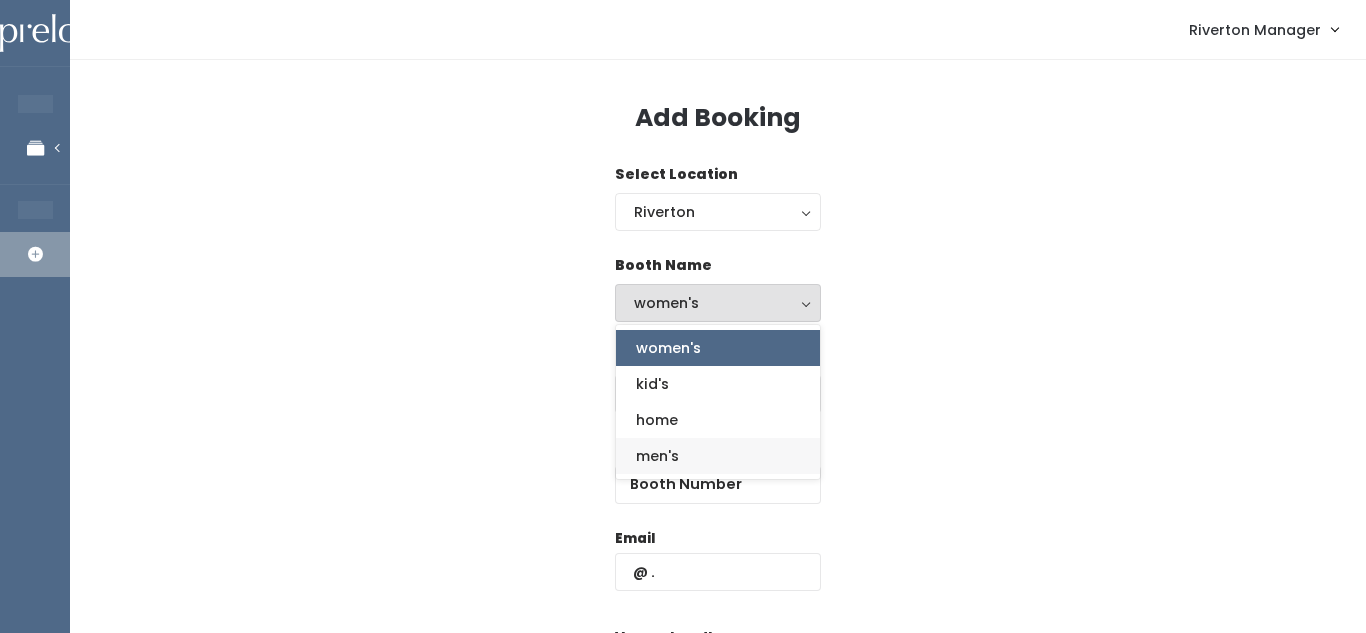 click on "men's" at bounding box center [718, 456] 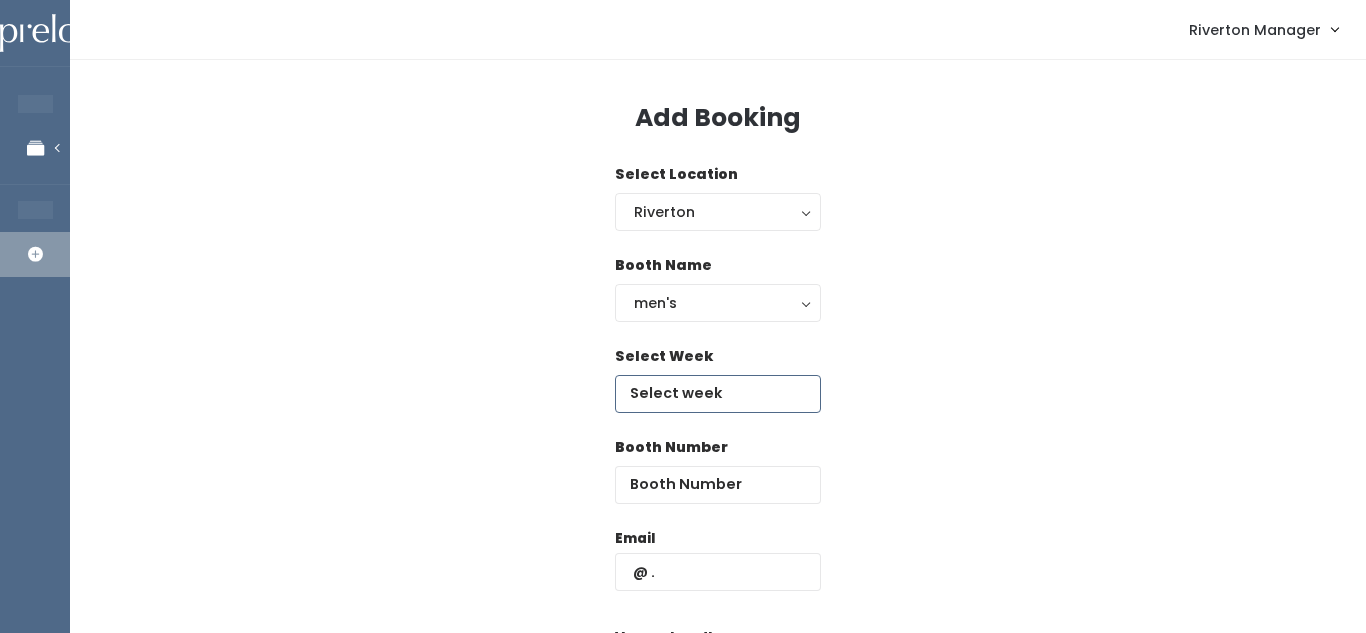 click at bounding box center [718, 394] 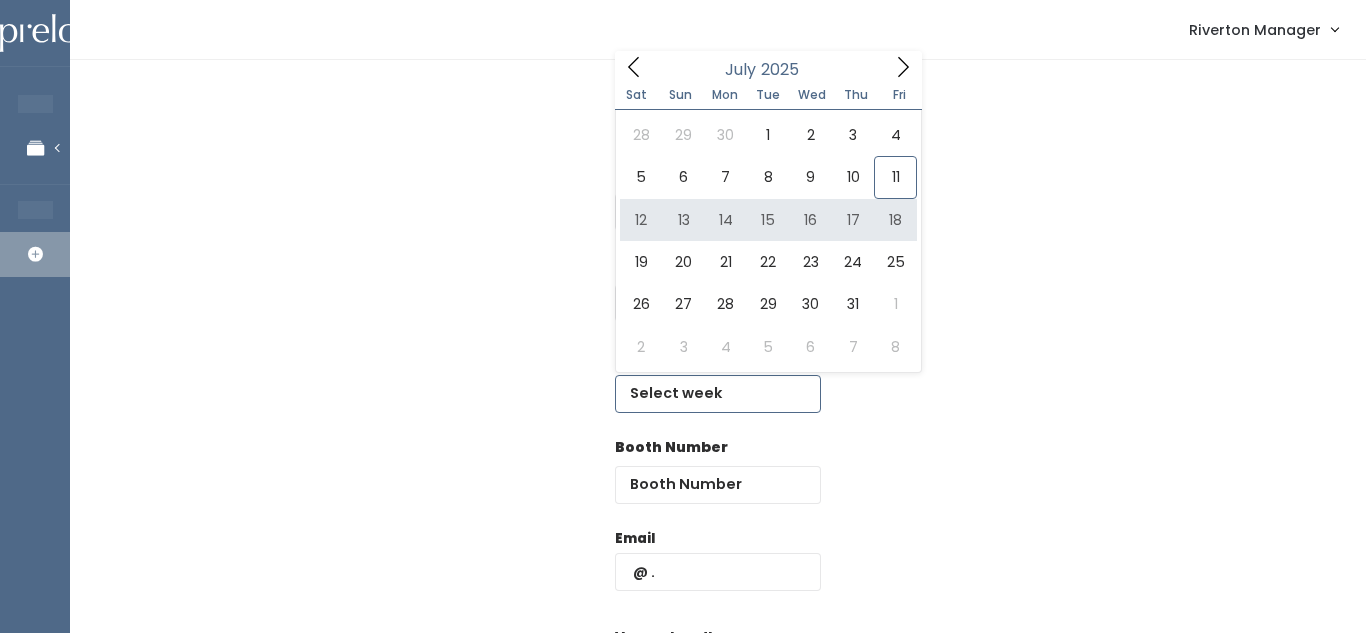 type on "[MONTH] [NUMBER] to [MONTH] [NUMBER]" 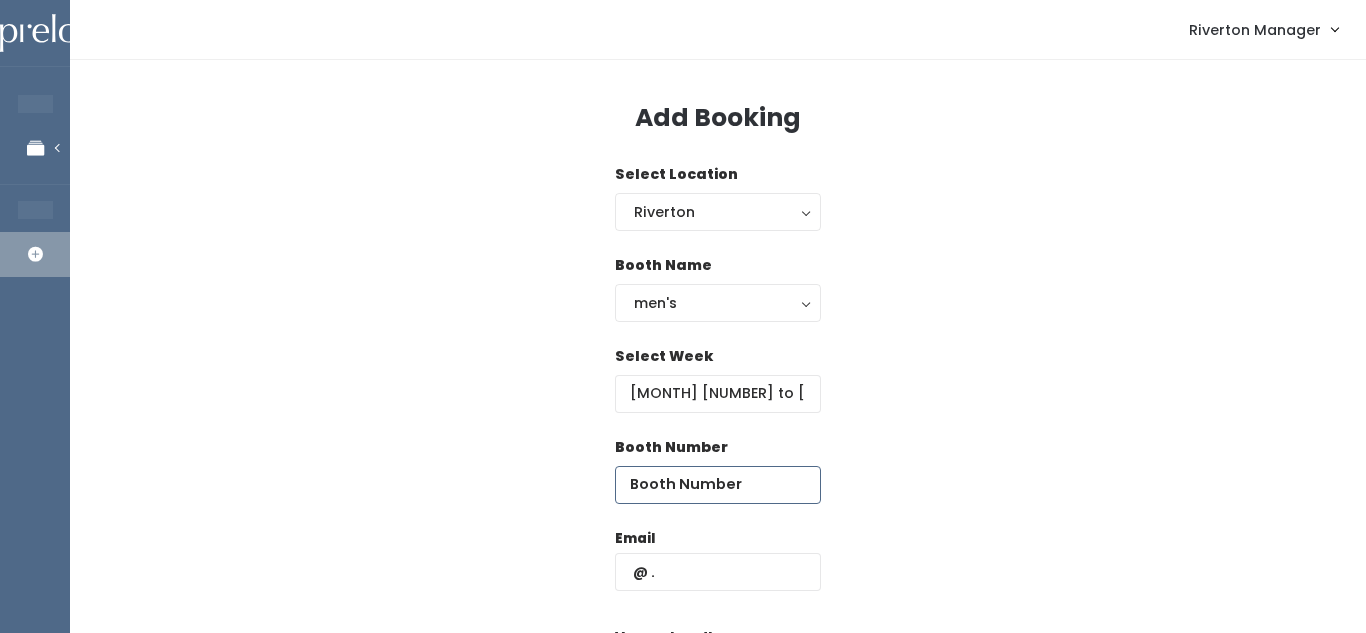 click at bounding box center (718, 485) 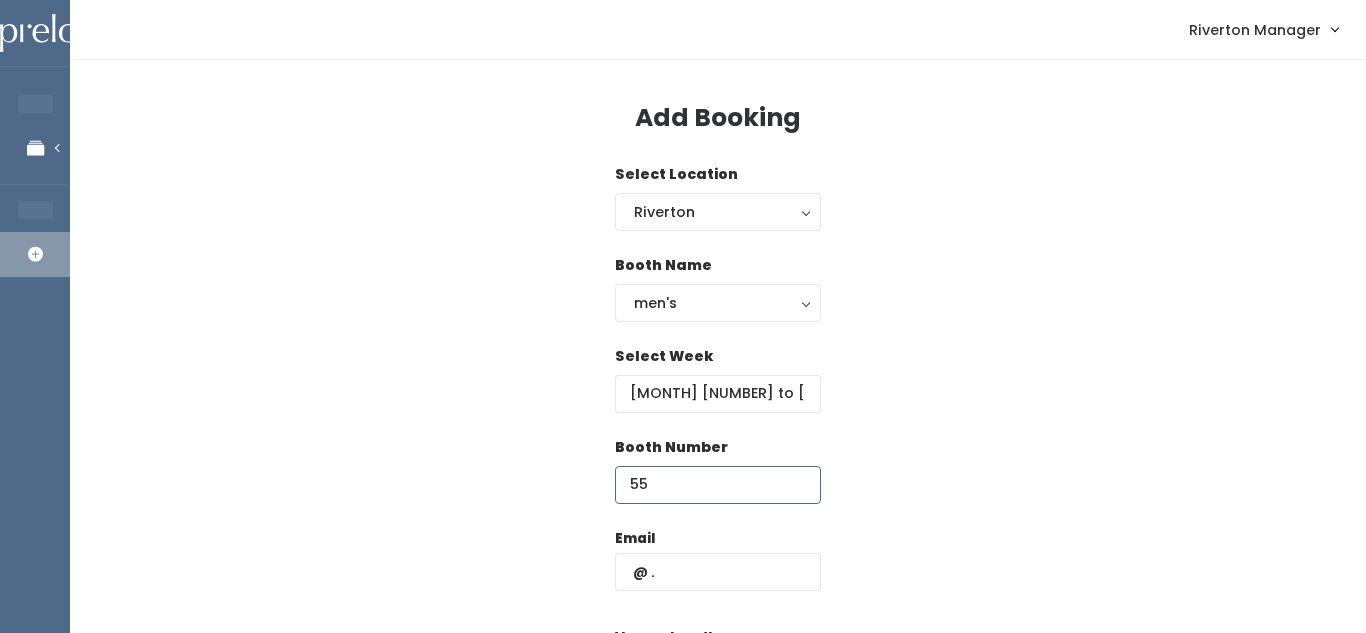 type on "55" 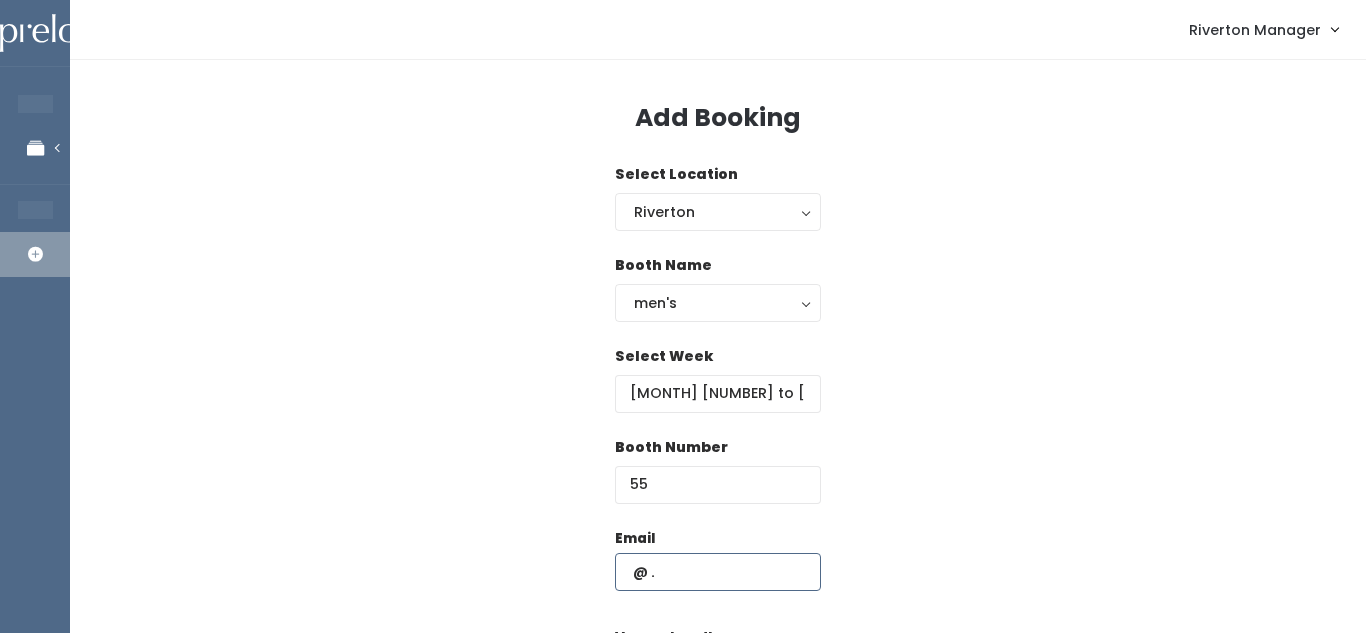 click at bounding box center [718, 572] 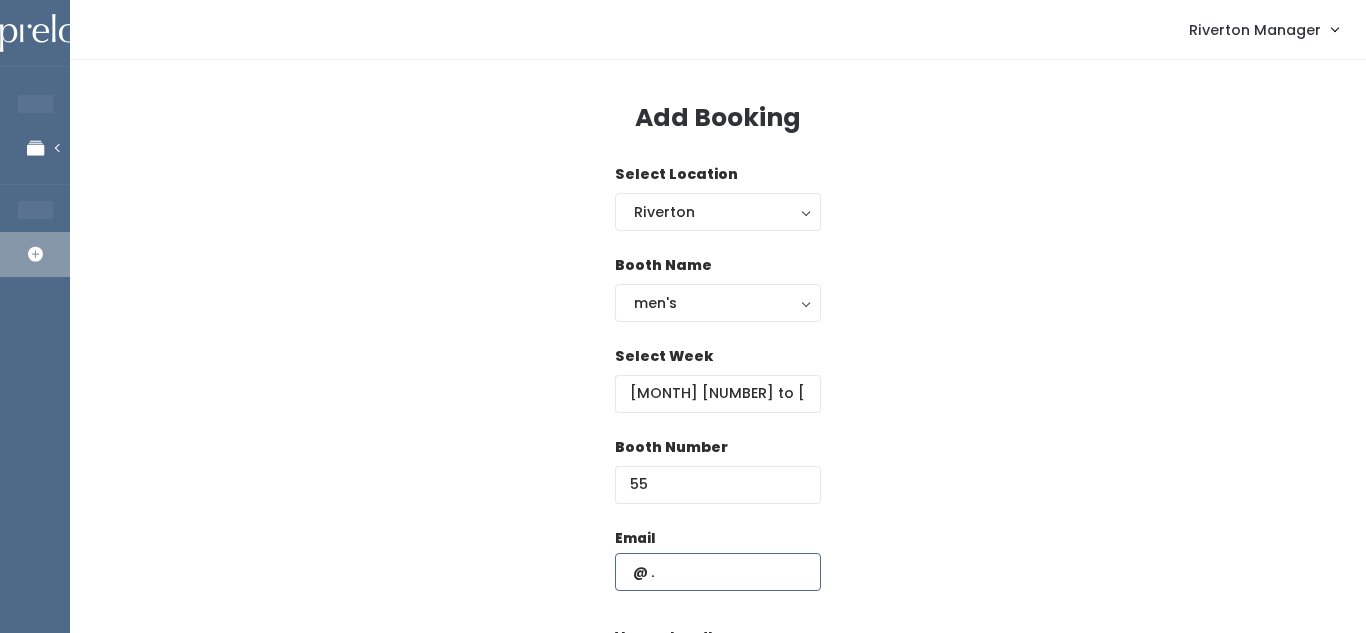 paste on "amy.burde@gmail.com" 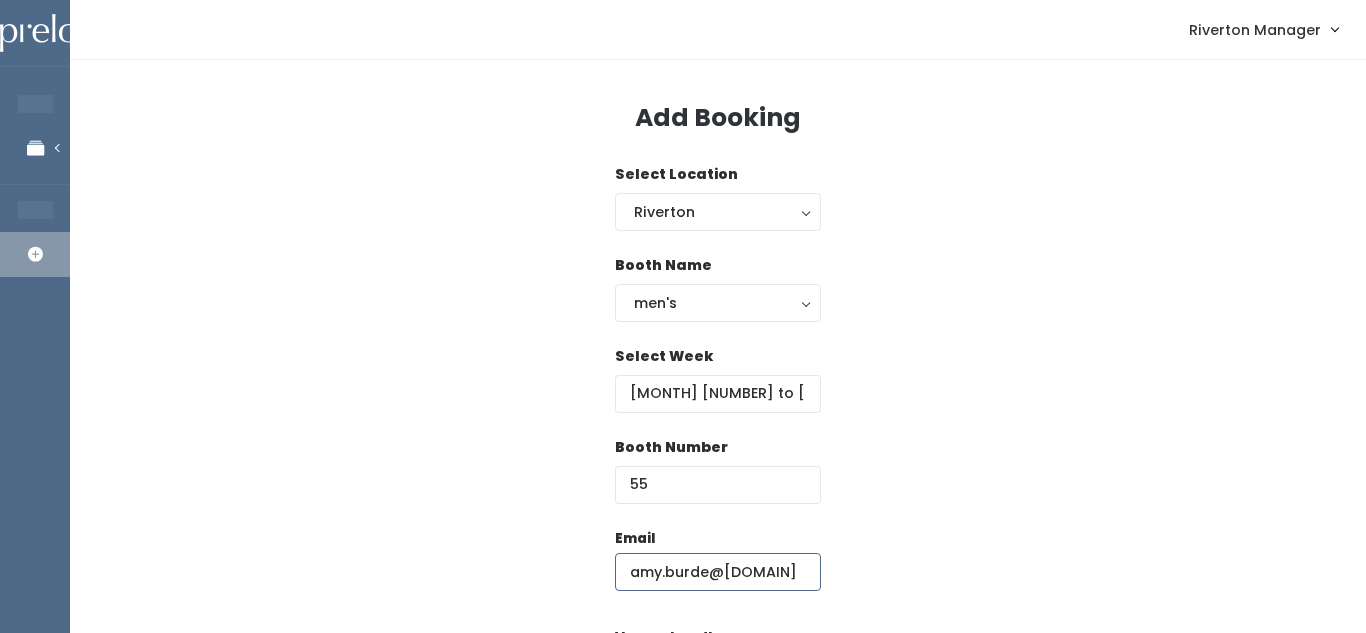 type on "amy.burde@gmail.com" 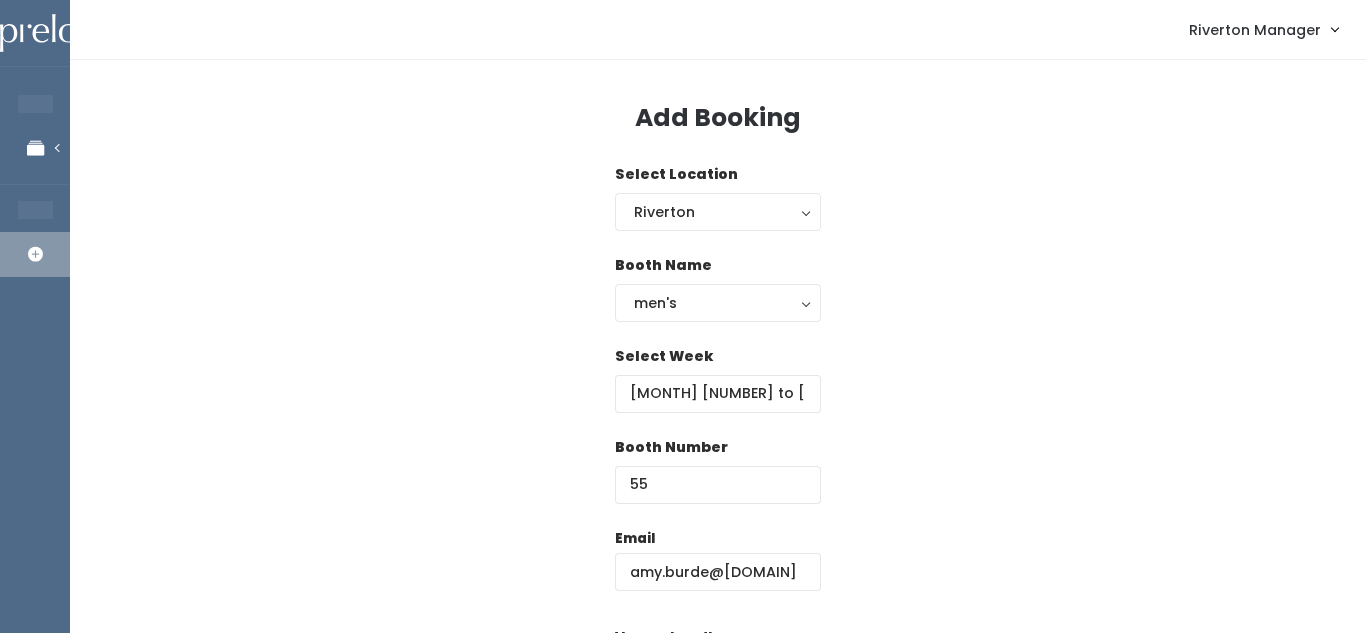 click on "Booth Number
55" at bounding box center (718, 482) 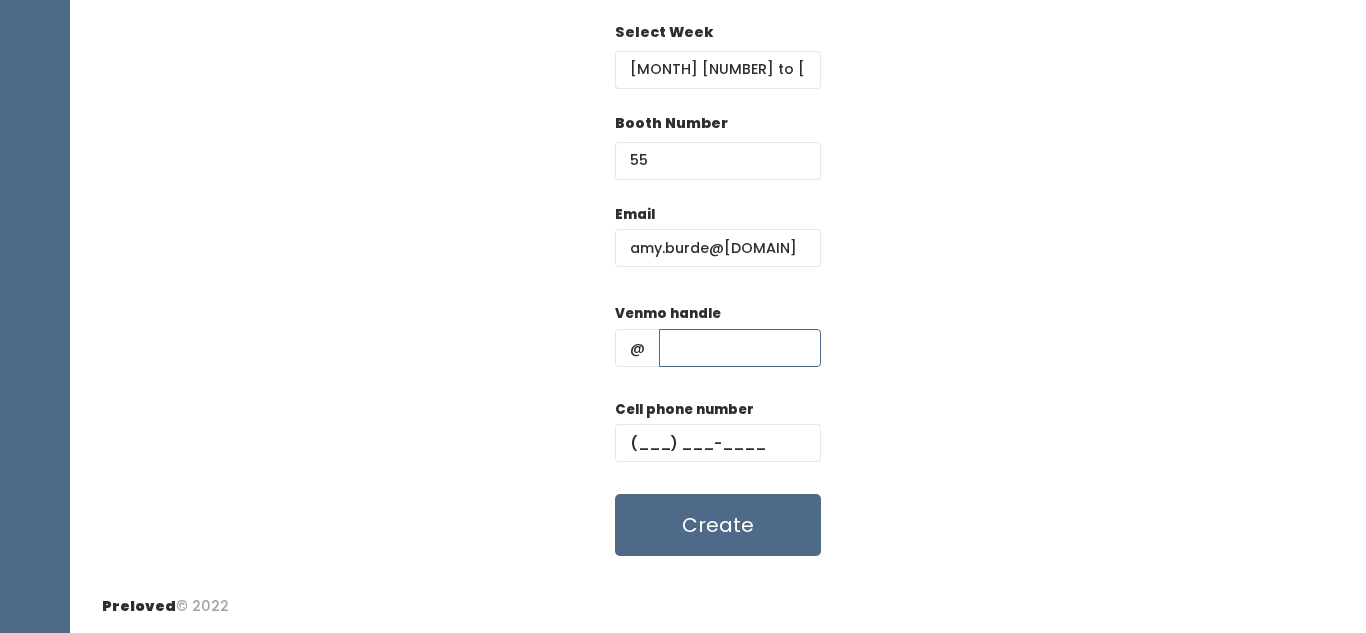 click at bounding box center (740, 348) 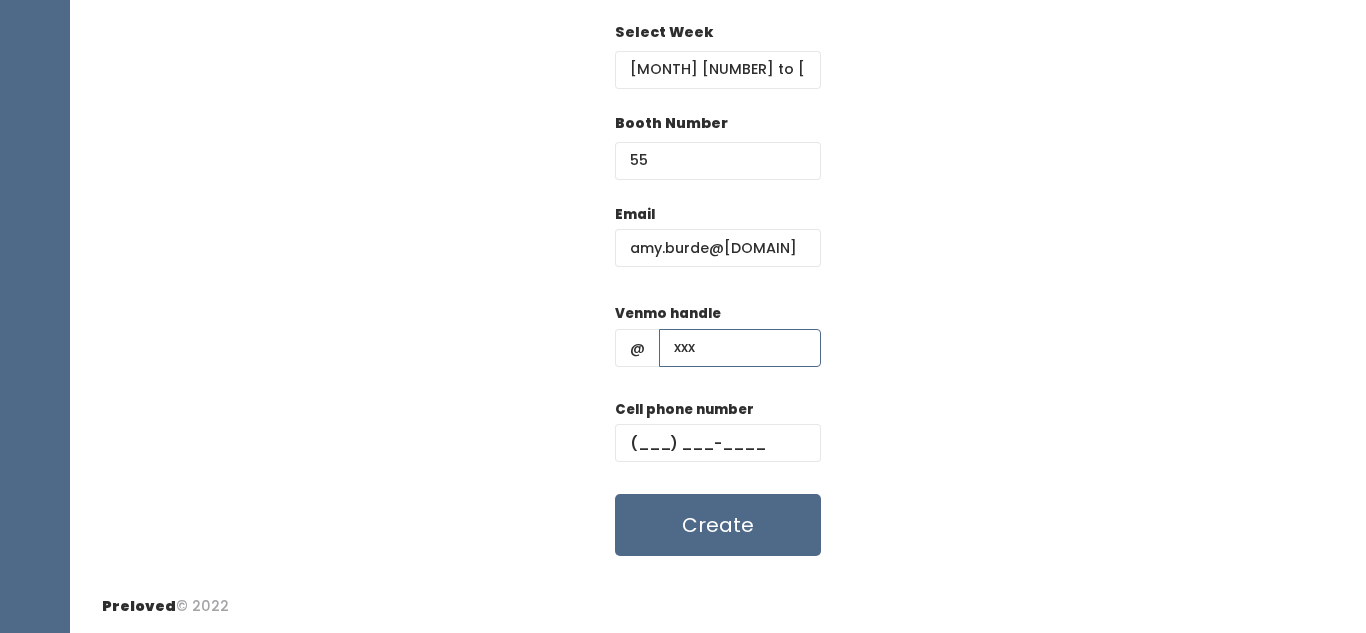 type on "xxx" 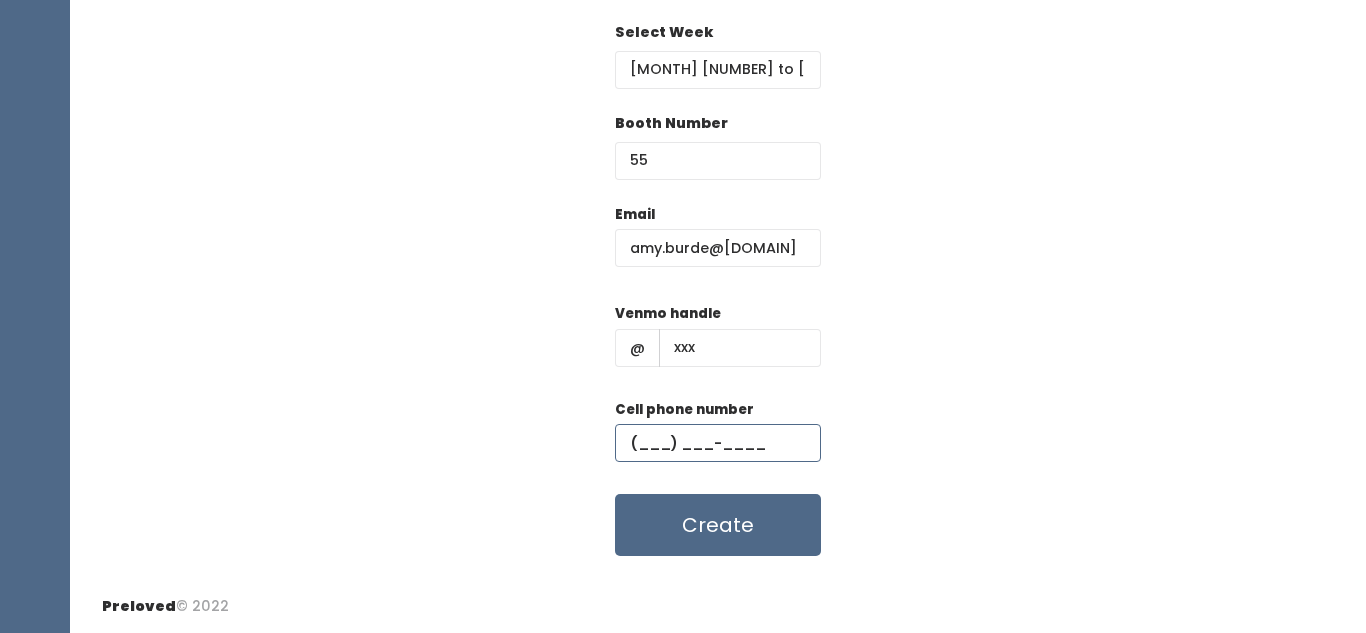 click at bounding box center (718, 443) 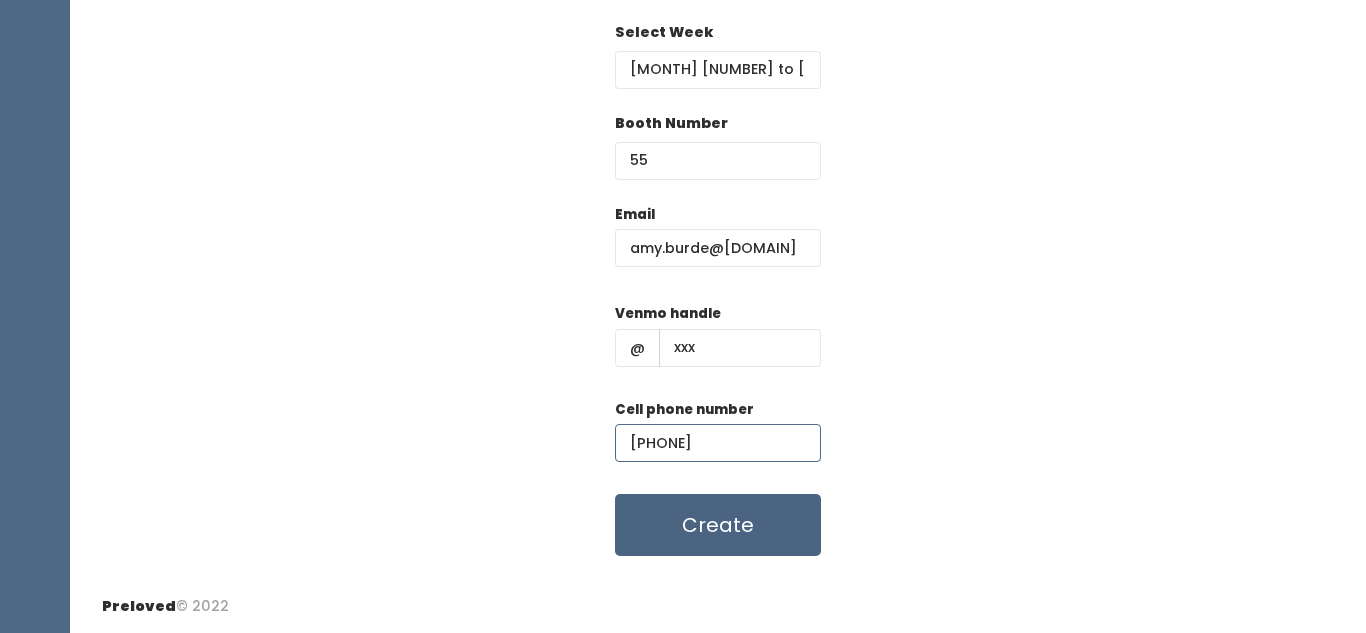 type on "(777) 777-7777" 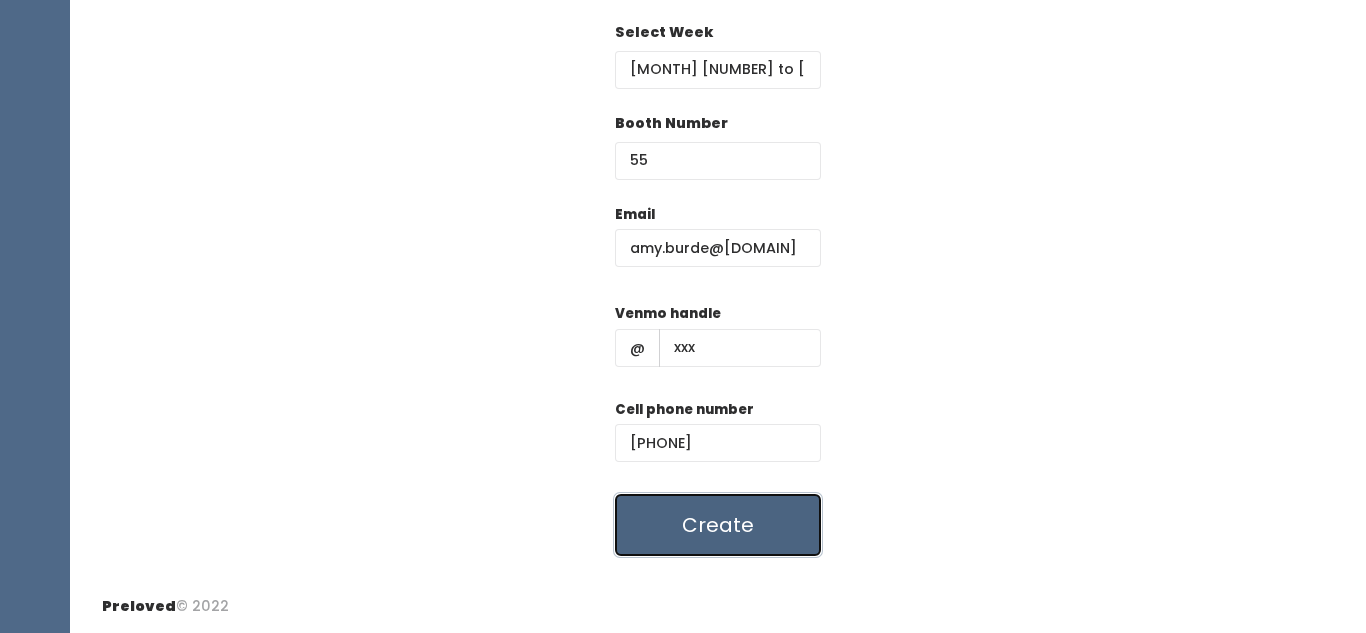 click on "Create" at bounding box center [718, 525] 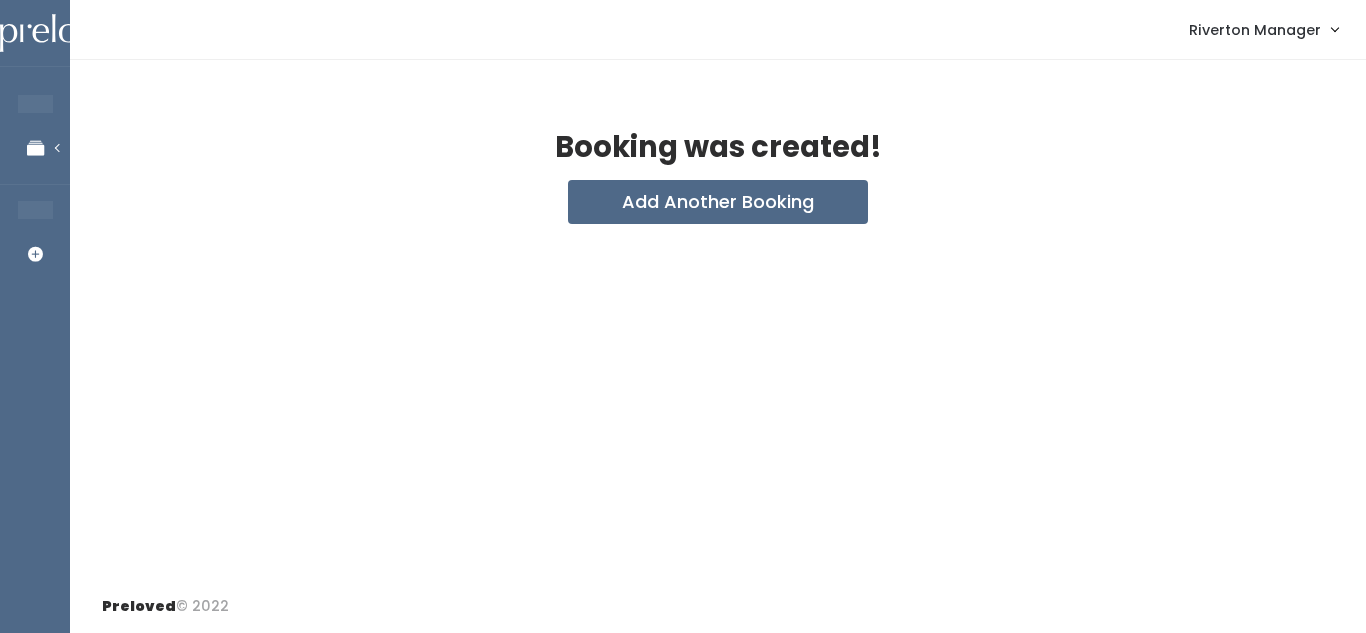 scroll, scrollTop: 0, scrollLeft: 0, axis: both 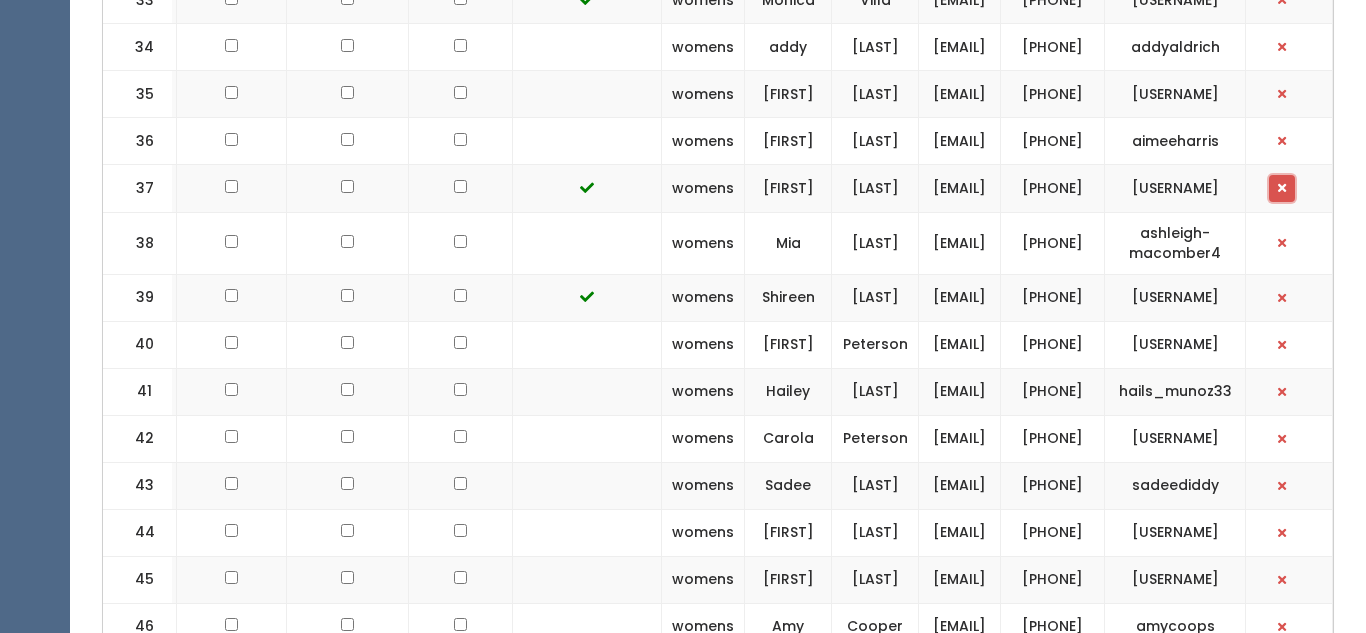 click at bounding box center [1282, 188] 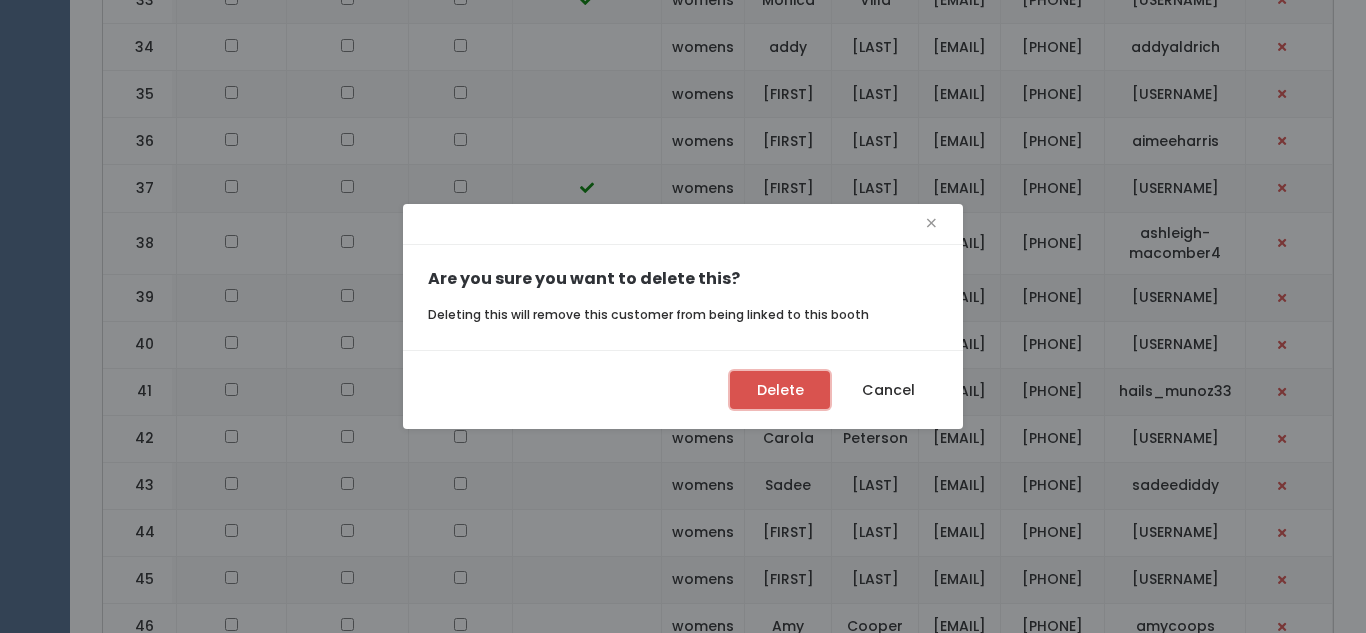 click on "Delete" at bounding box center [780, 390] 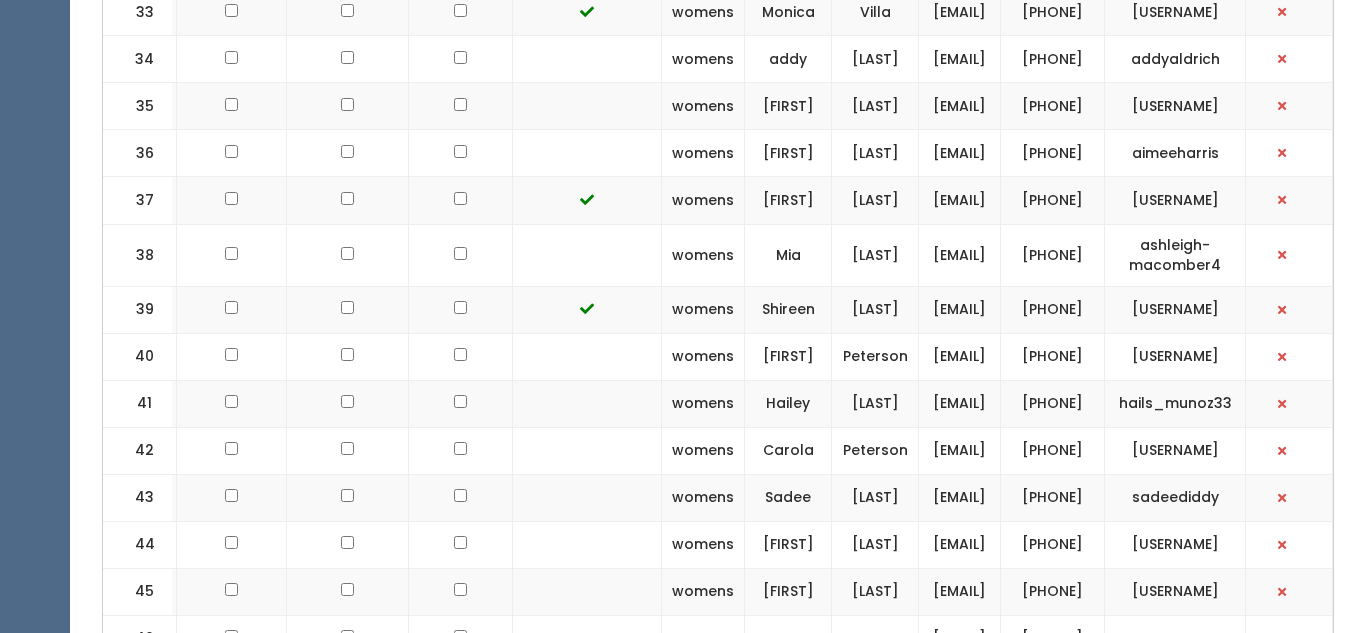 scroll, scrollTop: 2285, scrollLeft: 0, axis: vertical 